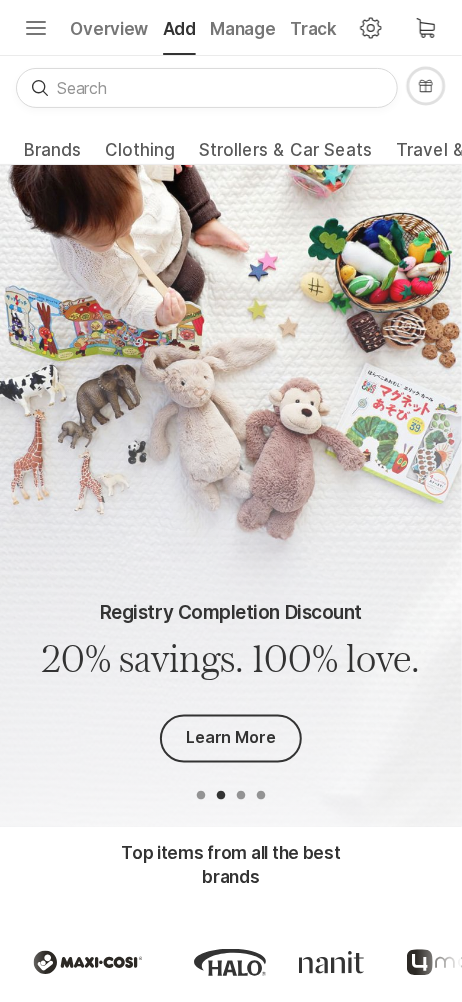 scroll, scrollTop: 0, scrollLeft: 0, axis: both 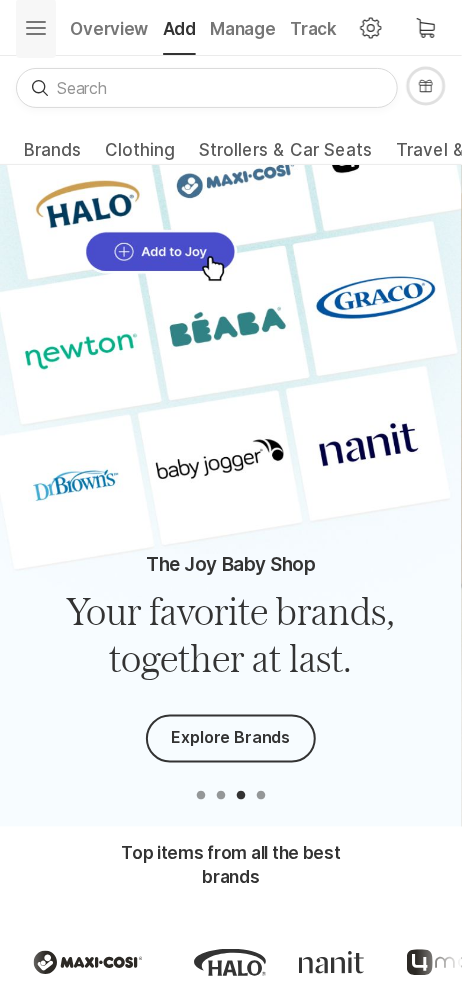 click on "Hamburger" 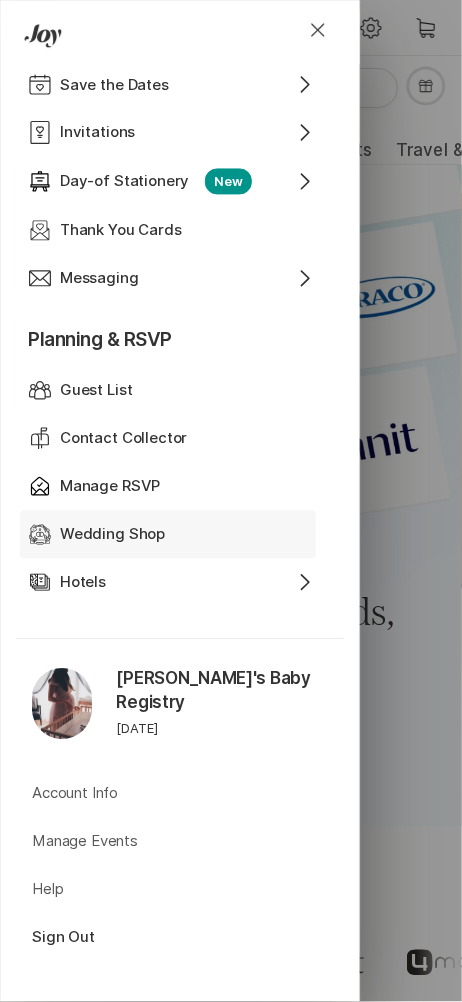 scroll, scrollTop: 627, scrollLeft: 0, axis: vertical 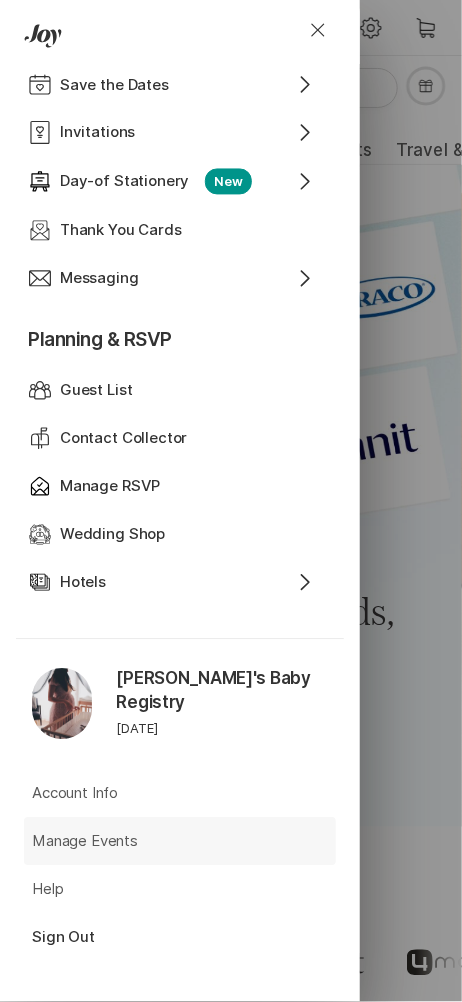 click on "Manage Events" at bounding box center [184, 842] 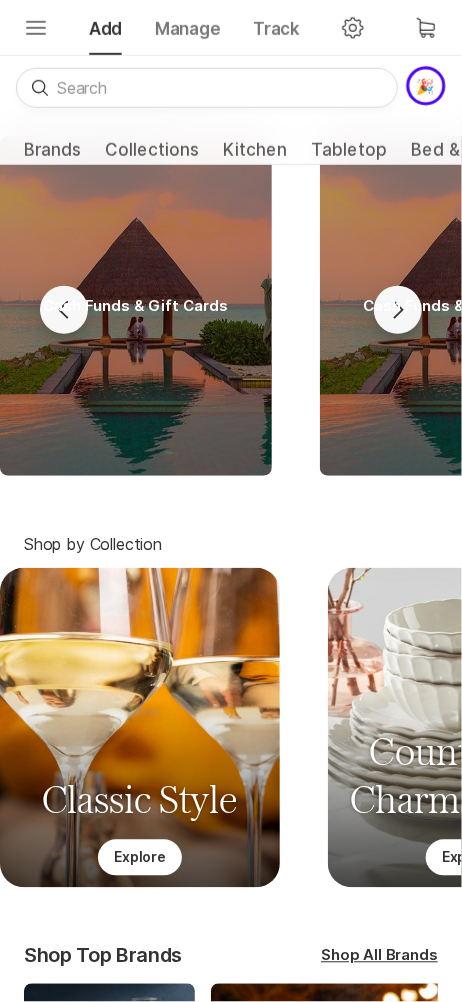 scroll, scrollTop: 1844, scrollLeft: 0, axis: vertical 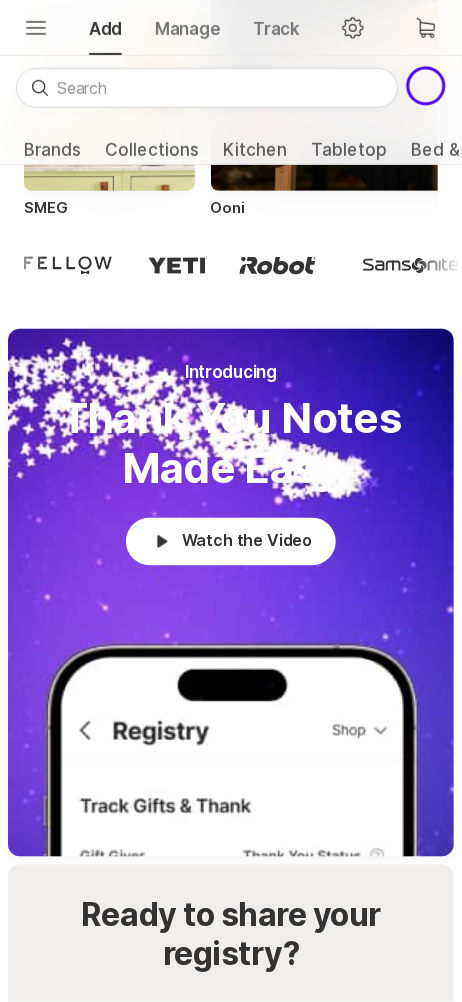 drag, startPoint x: 315, startPoint y: 634, endPoint x: 458, endPoint y: 782, distance: 205.79845 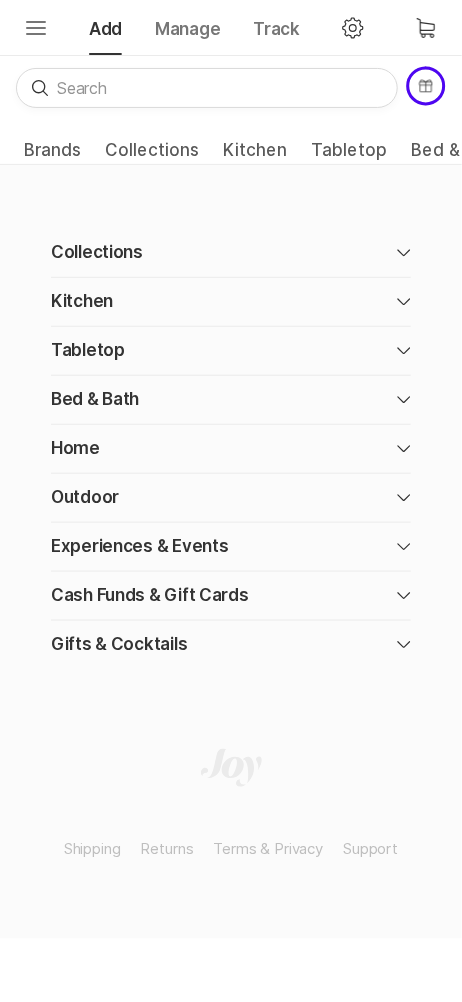 scroll, scrollTop: 0, scrollLeft: 0, axis: both 